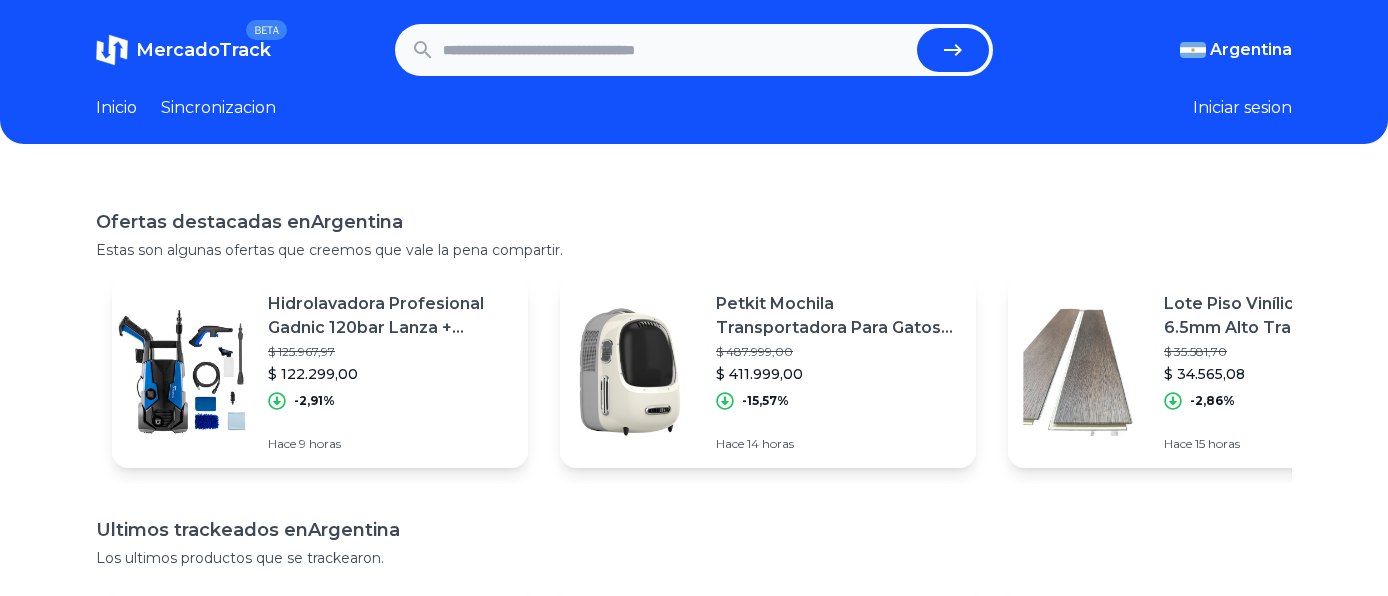 scroll, scrollTop: 0, scrollLeft: 0, axis: both 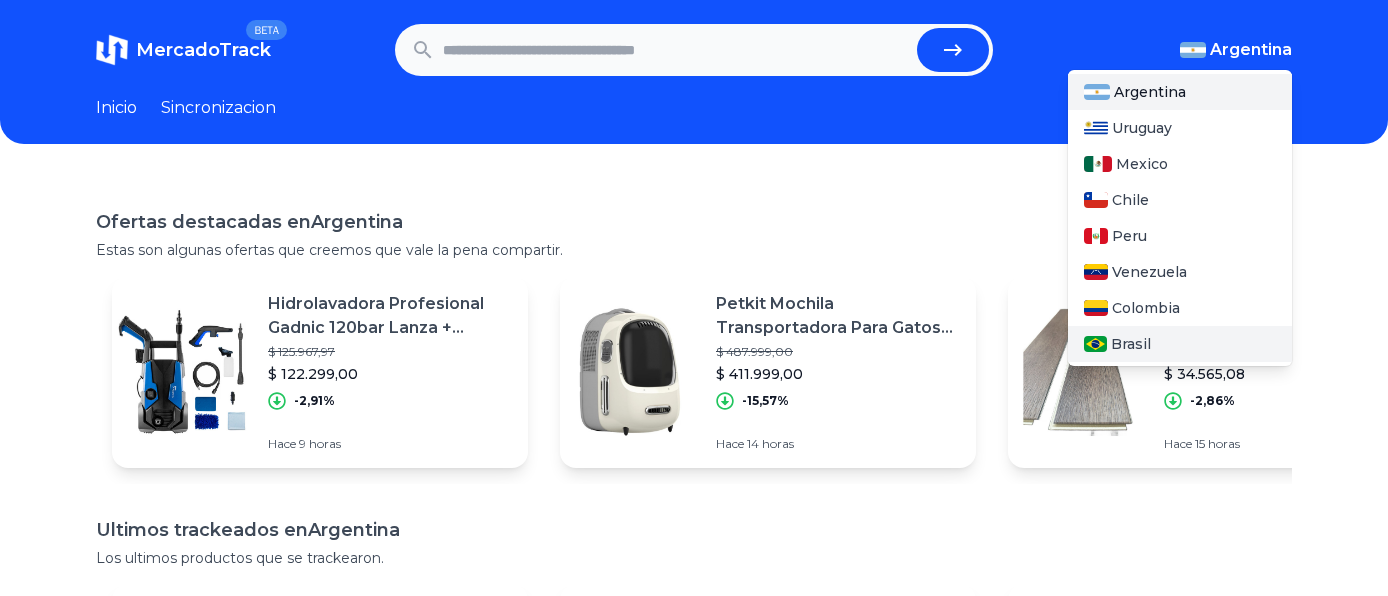 click on "Brasil" at bounding box center [1131, 344] 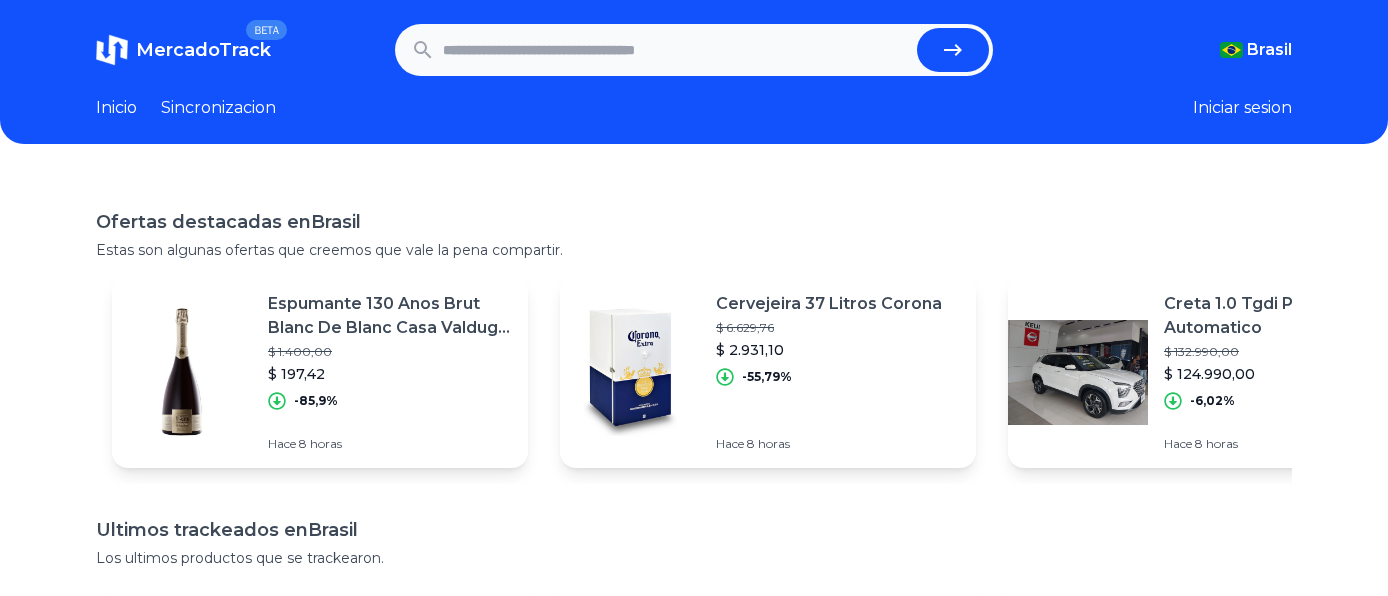 click on "Ofertas destacadas en  Brasil Estas son algunas ofertas que creemos que vale la pena compartir. Espumante 130 Anos Brut Blanc De Blanc Casa Valduga 750ml $ 1.400,00 $ 197,42 -85,9% Hace   8 horas Cervejeira 37 Litros Corona $ 6.629,76 $ 2.931,10 -55,79% Hace   8 horas Creta 1.0 Tgdi Platinum Automatico $ 132.990,00 $ 124.990,00 -6,02% Hace   8 horas Celular Realme 12+ 5g 256gb Dual Sim 8 Gb Ram Nfc Smartphone $ 4.727,28 $ 1.990,00 -57,9% Hace   8 horas Ar Condicionado Split Philco 12000 Btus Frio 220v Pac12fi $ 3.791,80 $ 2.499,00 -34,09% Hace   8 horas Tartelete - Canapés P/ Rechear C/ Aprox. 580 Und. $ 22.944,00 $ 229,44 -99% Hace   8 horas Monitor De Áudio Mr4 Edifier 42w Rms - Preto $ 5.890,00 $ 1.169,00 -80,15% Hace   8 horas Macbook Pro A1990 2019 Core I9 16gb 512gb Ssd 15.4 Pro 560x  $ 7.425,00 $ 5.550,00 -25,25% Hace   8 horas Samsung Galaxy Tab S9 Fe+ Wifi, 128gb, 8gb Ram, Tela 12.4 $ 4.219,00 $ 3.149,00 -25,36% Hace   8 horas $ 3.598,50 $ 2.399,00 -33,33% Hace   8 horas Brasil" at bounding box center [694, 500] 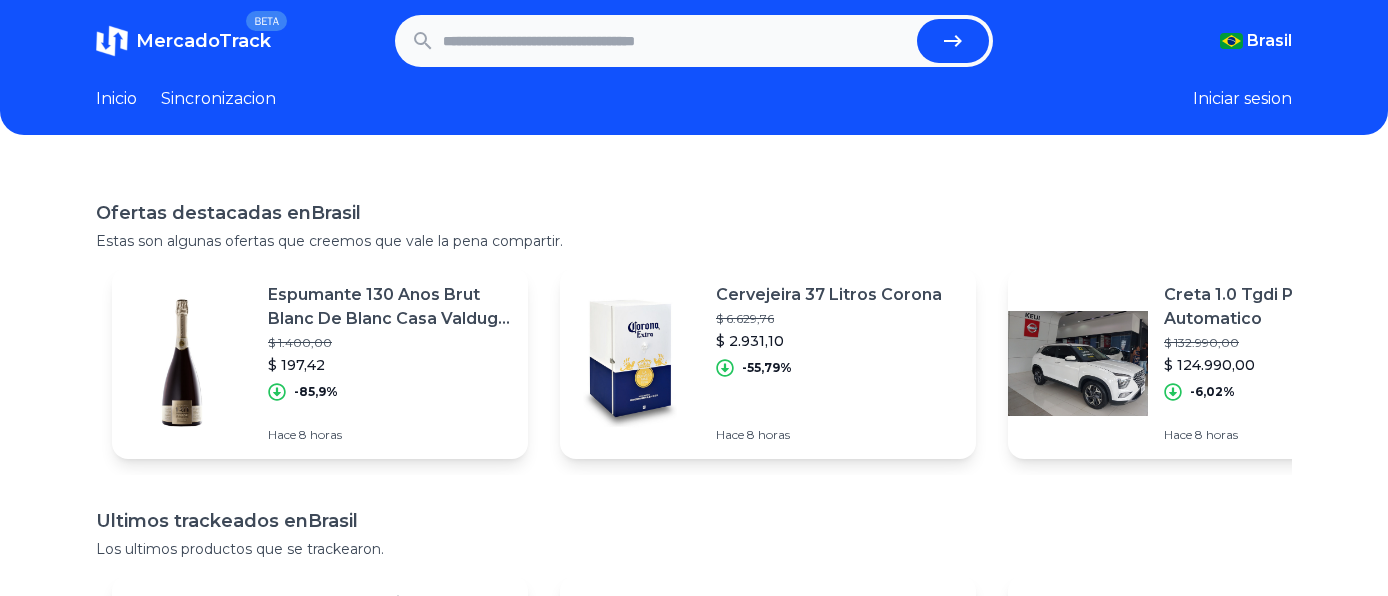 scroll, scrollTop: 0, scrollLeft: 0, axis: both 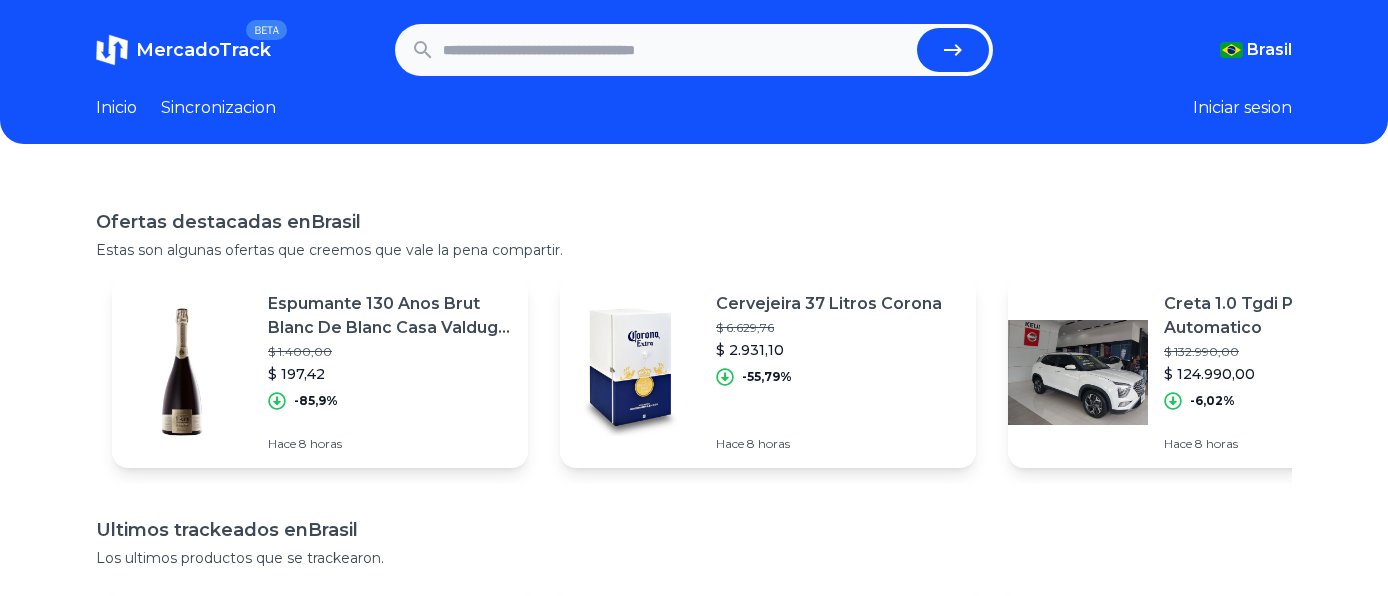 click at bounding box center [676, 50] 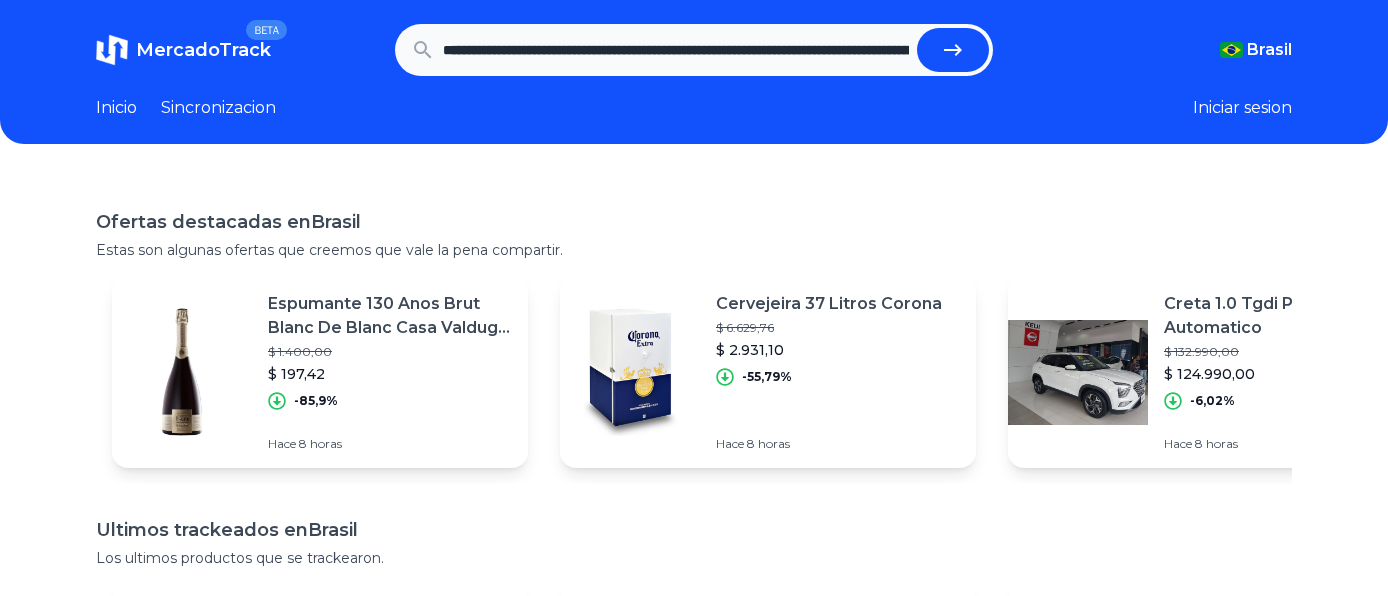 scroll, scrollTop: 0, scrollLeft: 472, axis: horizontal 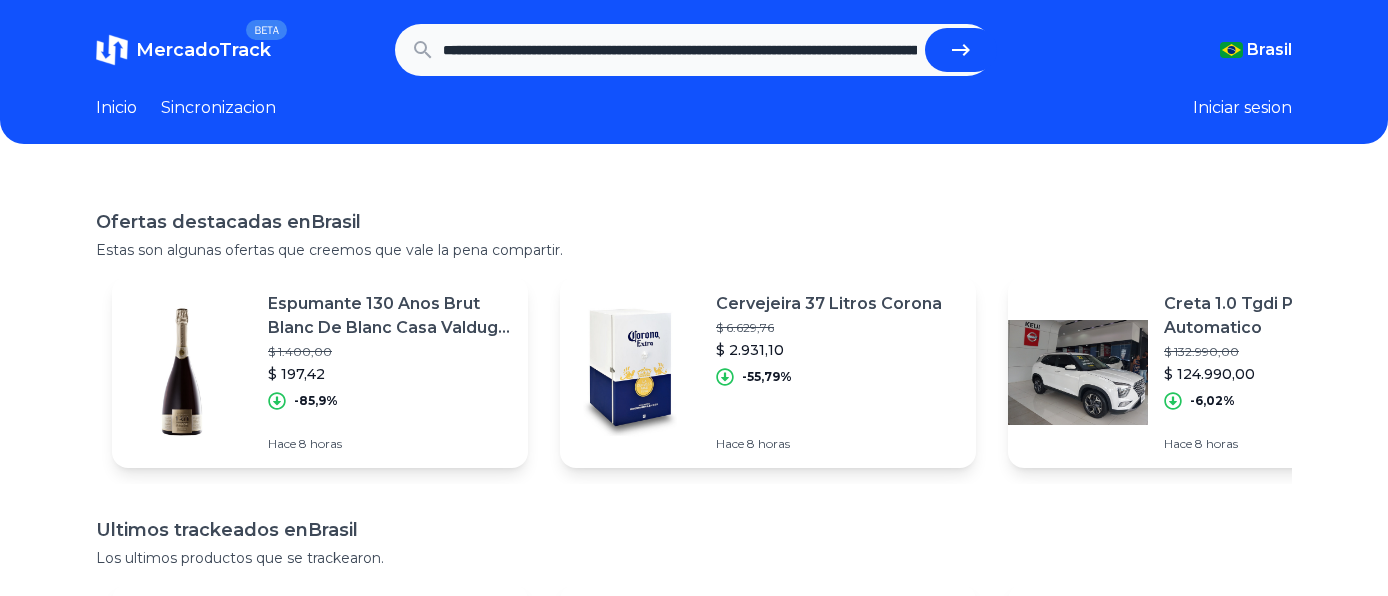 click 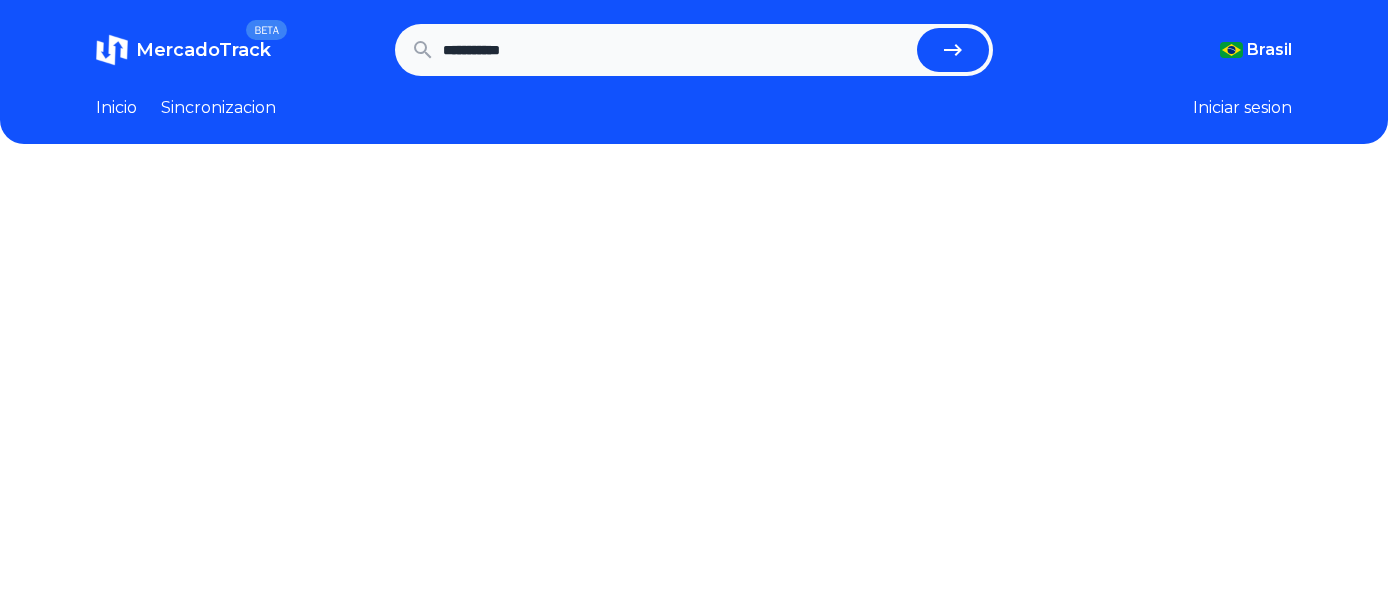 scroll, scrollTop: 0, scrollLeft: 0, axis: both 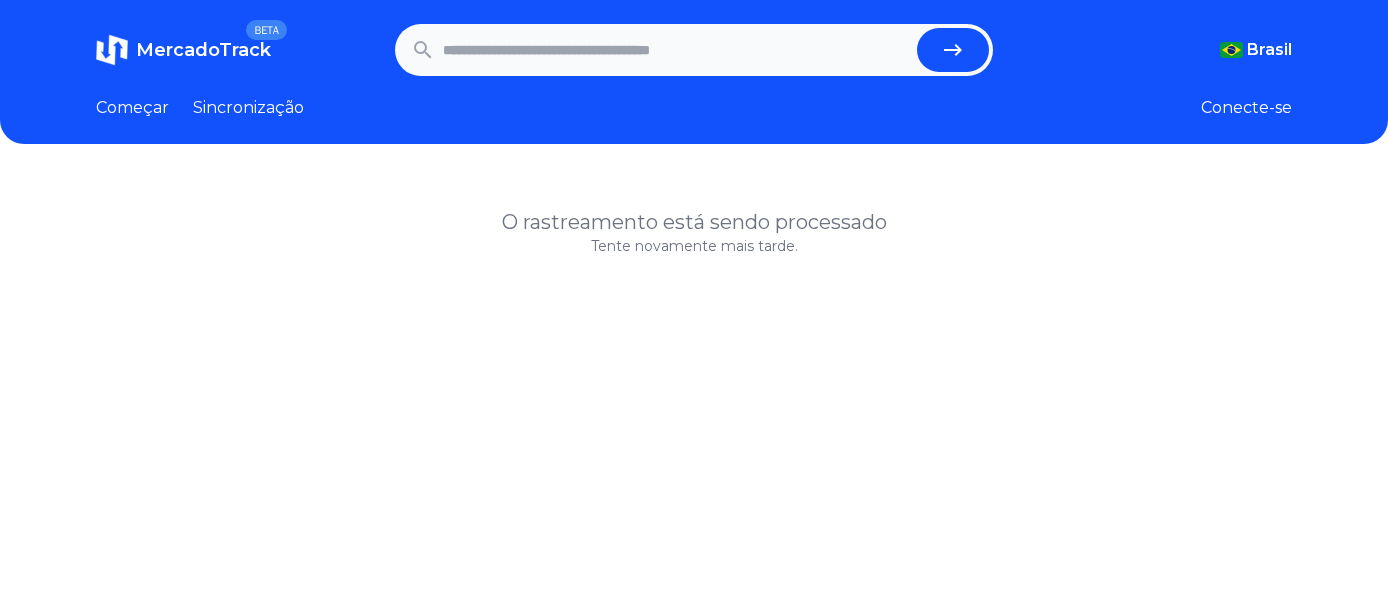 click at bounding box center (676, 50) 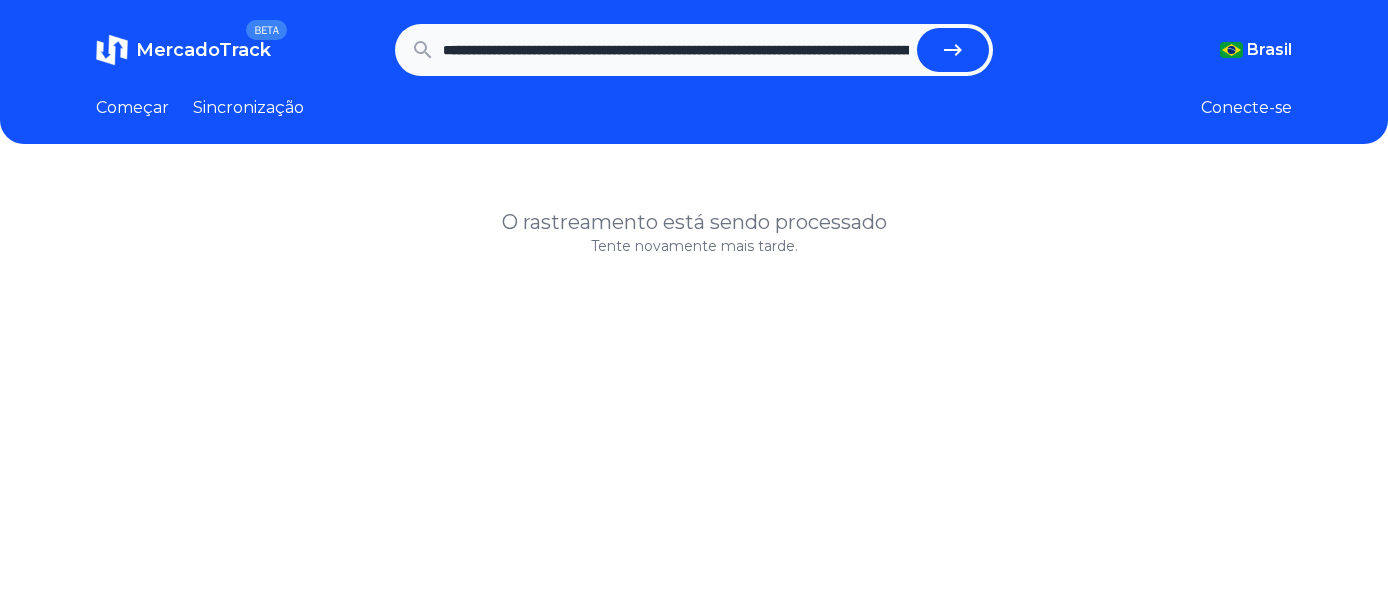 scroll, scrollTop: 0, scrollLeft: 472, axis: horizontal 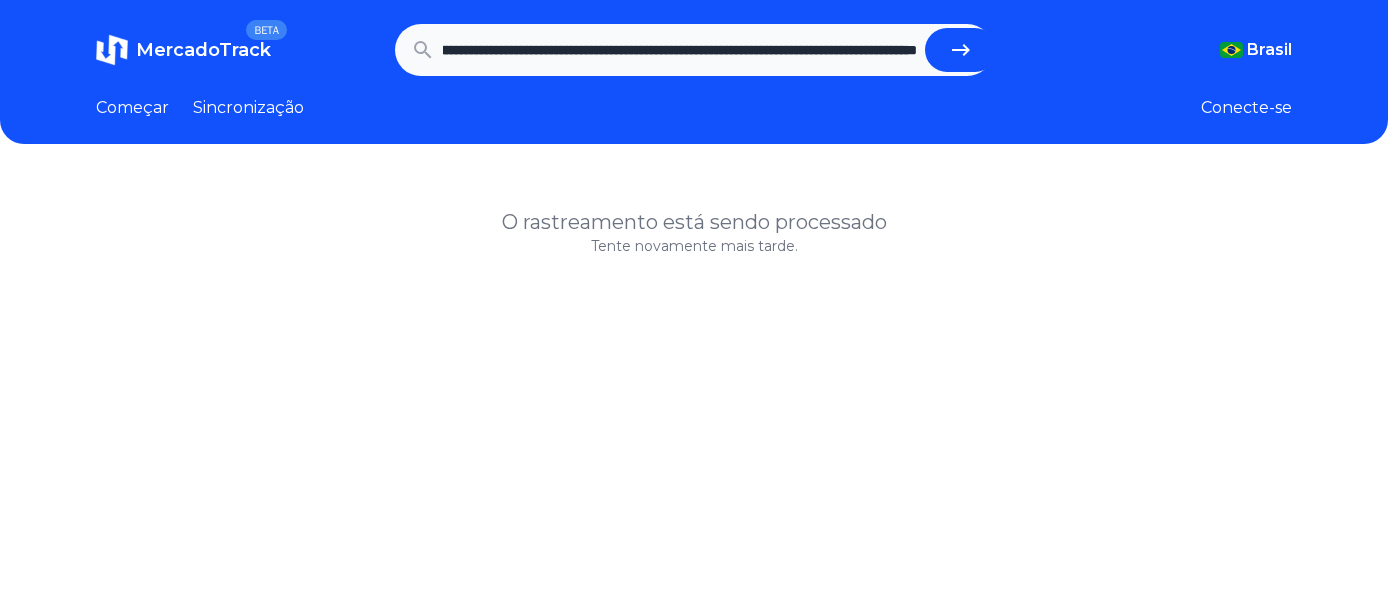 click 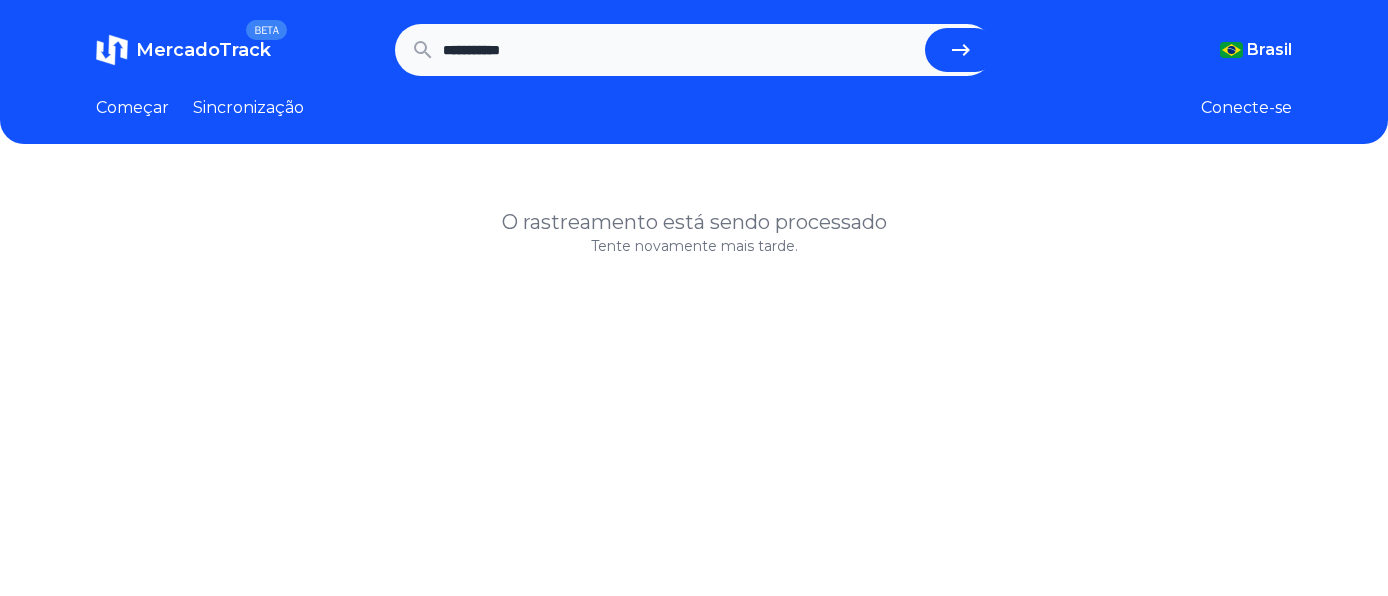 scroll, scrollTop: 0, scrollLeft: 0, axis: both 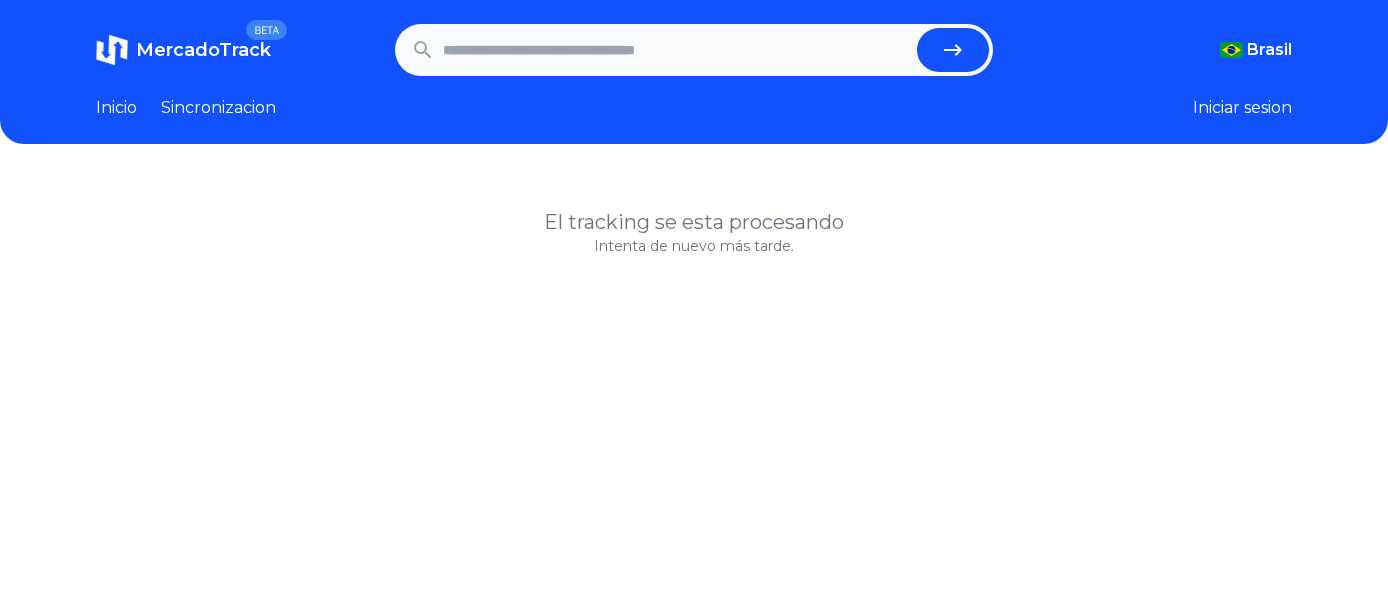 click at bounding box center [676, 50] 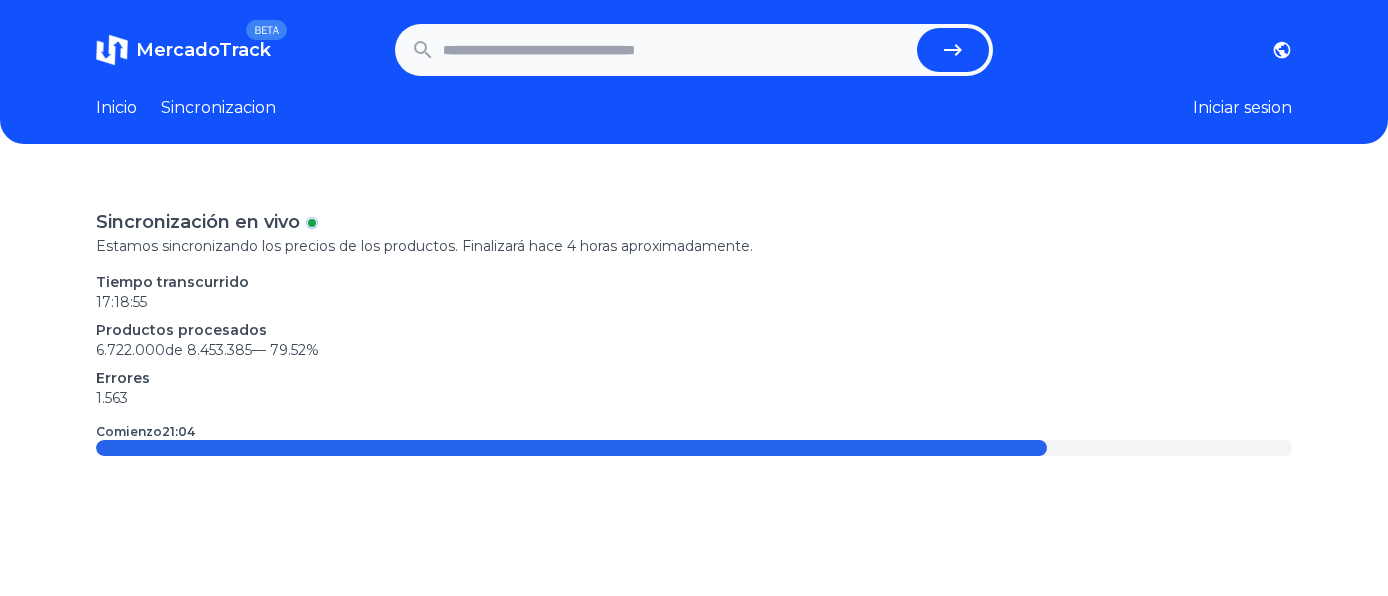 click at bounding box center (676, 50) 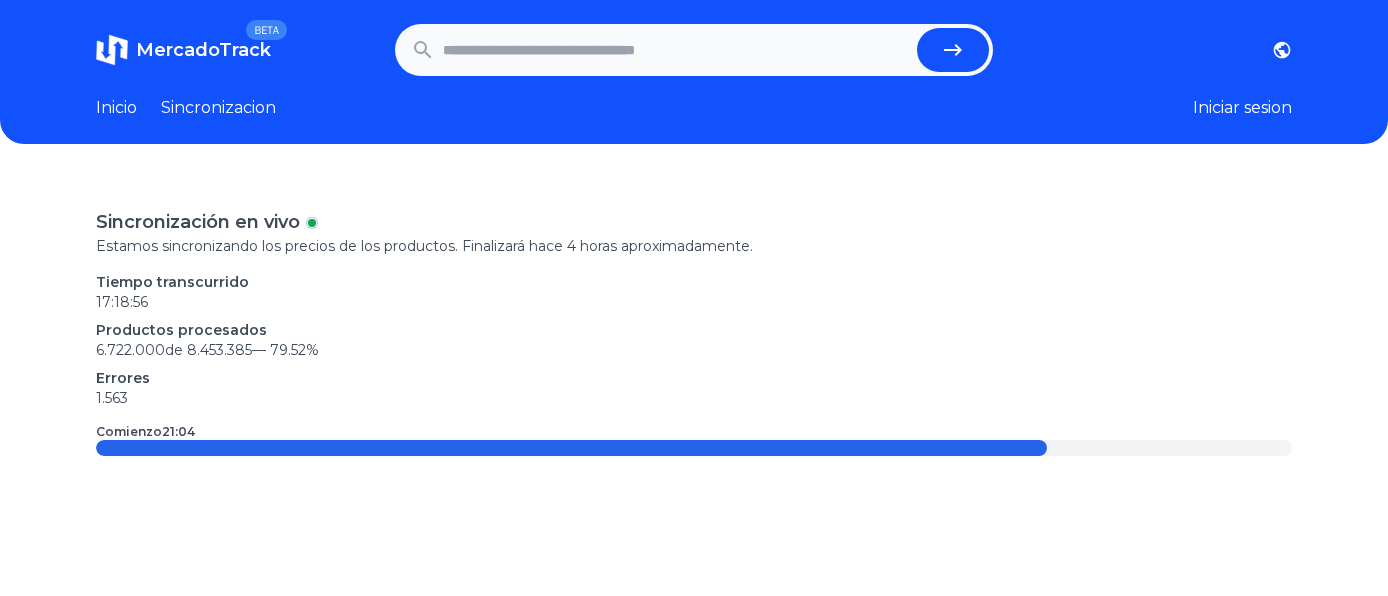 paste on "**********" 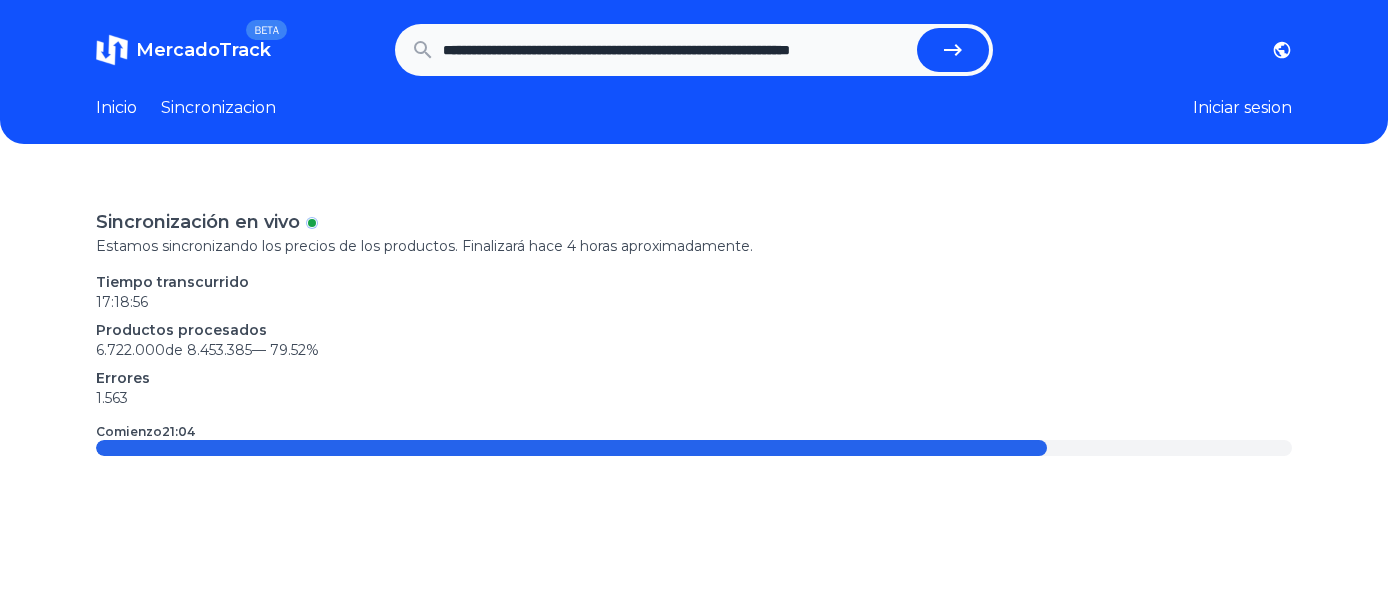 scroll, scrollTop: 0, scrollLeft: 65, axis: horizontal 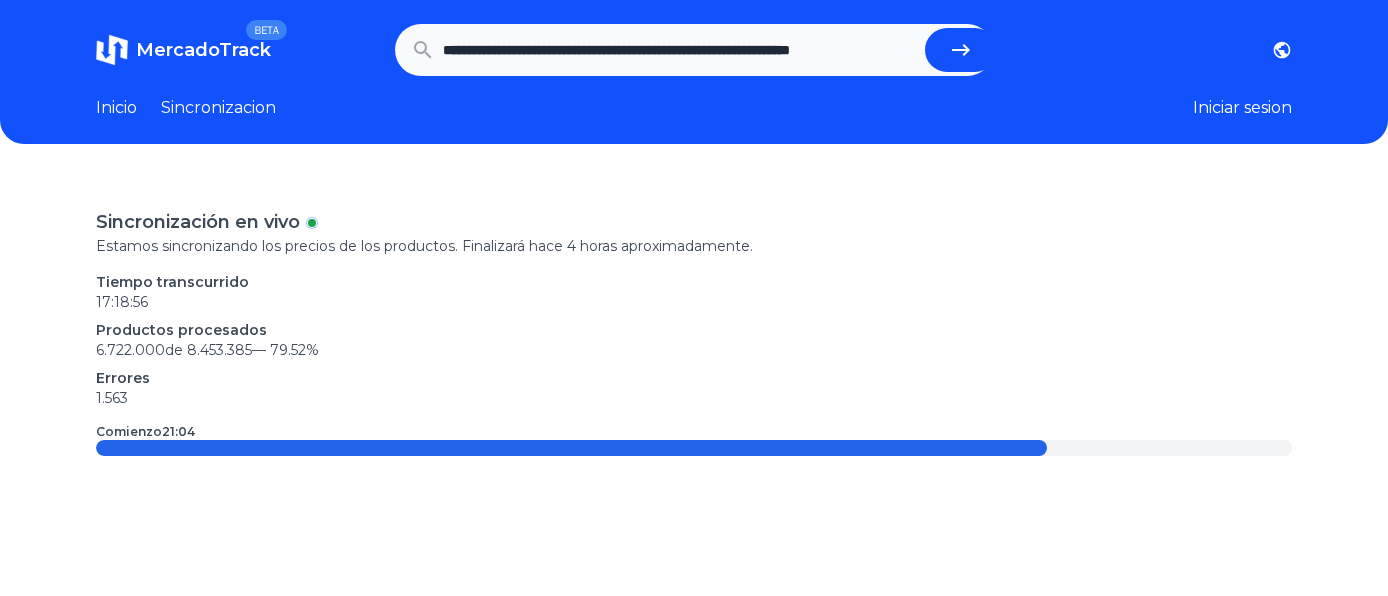 type on "**********" 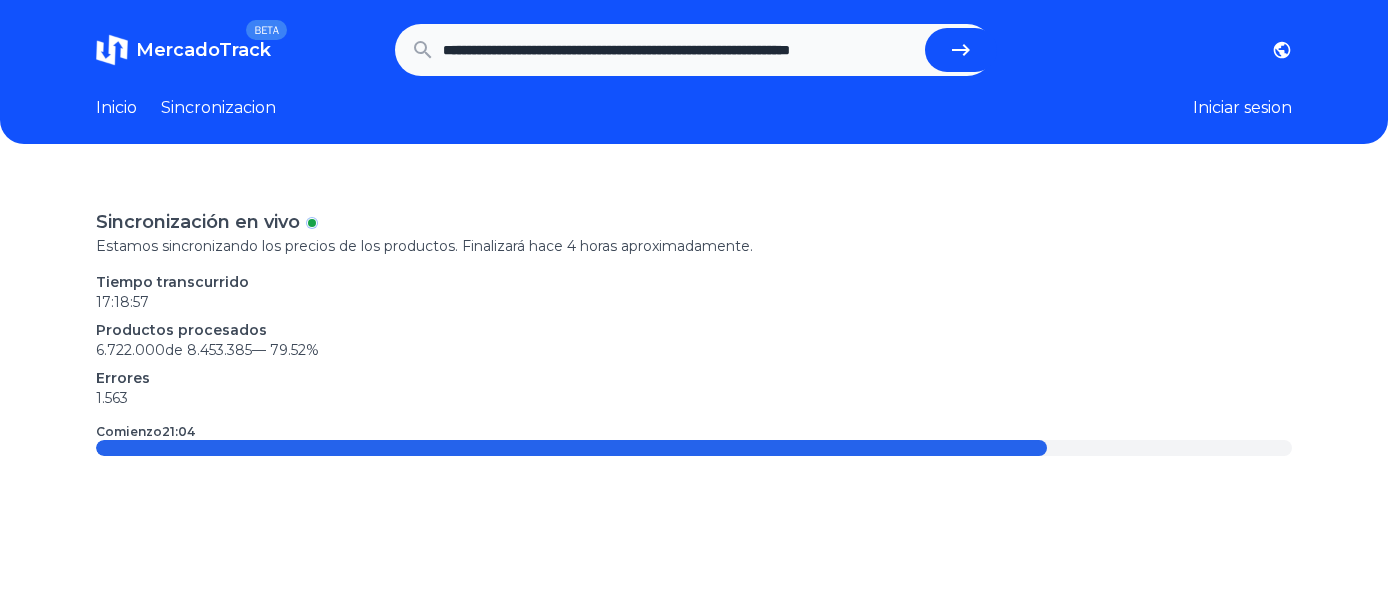 click 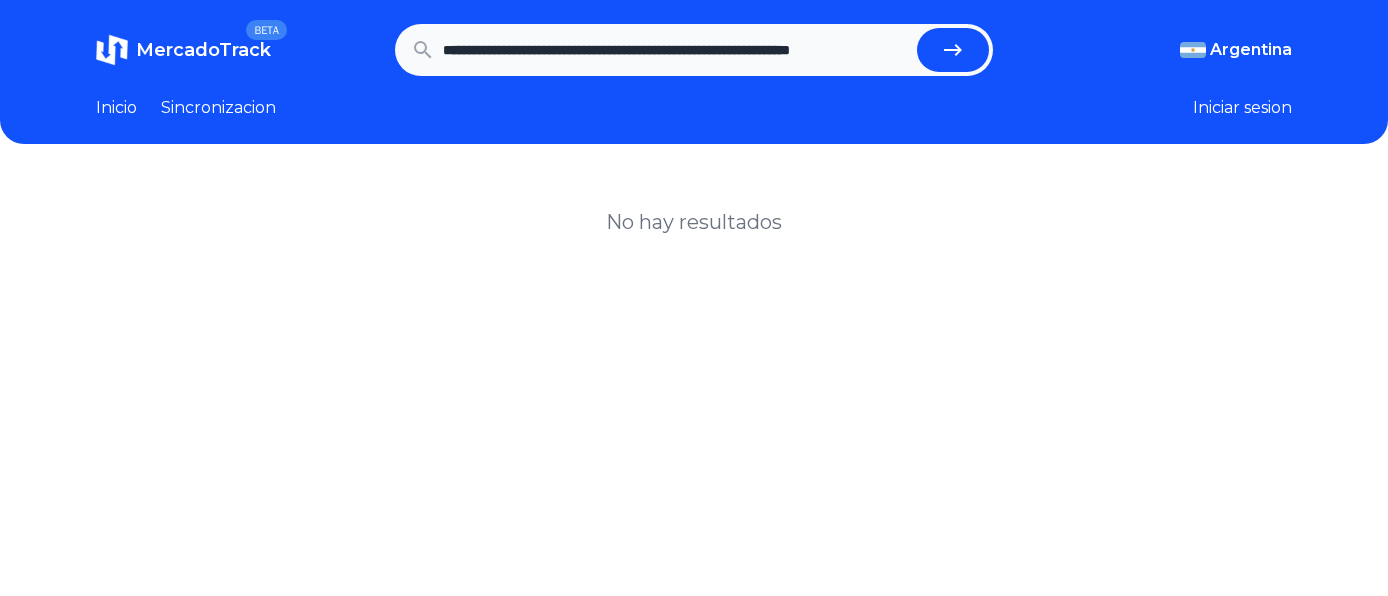 scroll, scrollTop: 0, scrollLeft: 0, axis: both 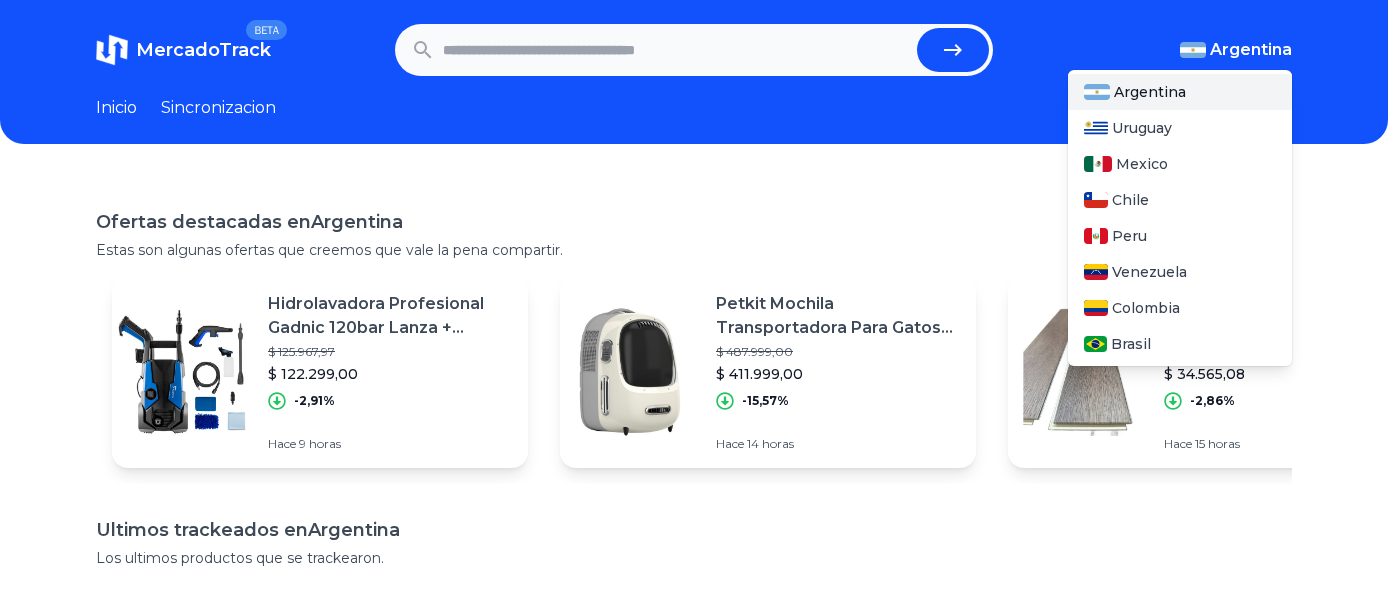click on "Argentina" at bounding box center [1251, 50] 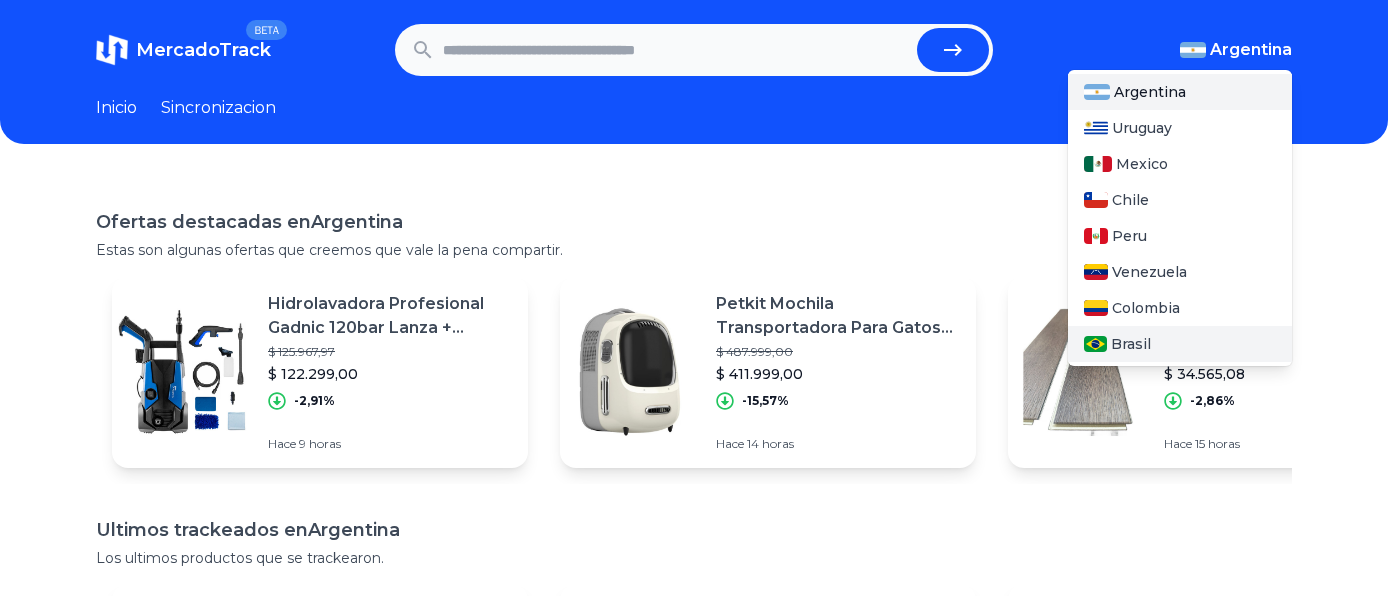 click at bounding box center (1095, 344) 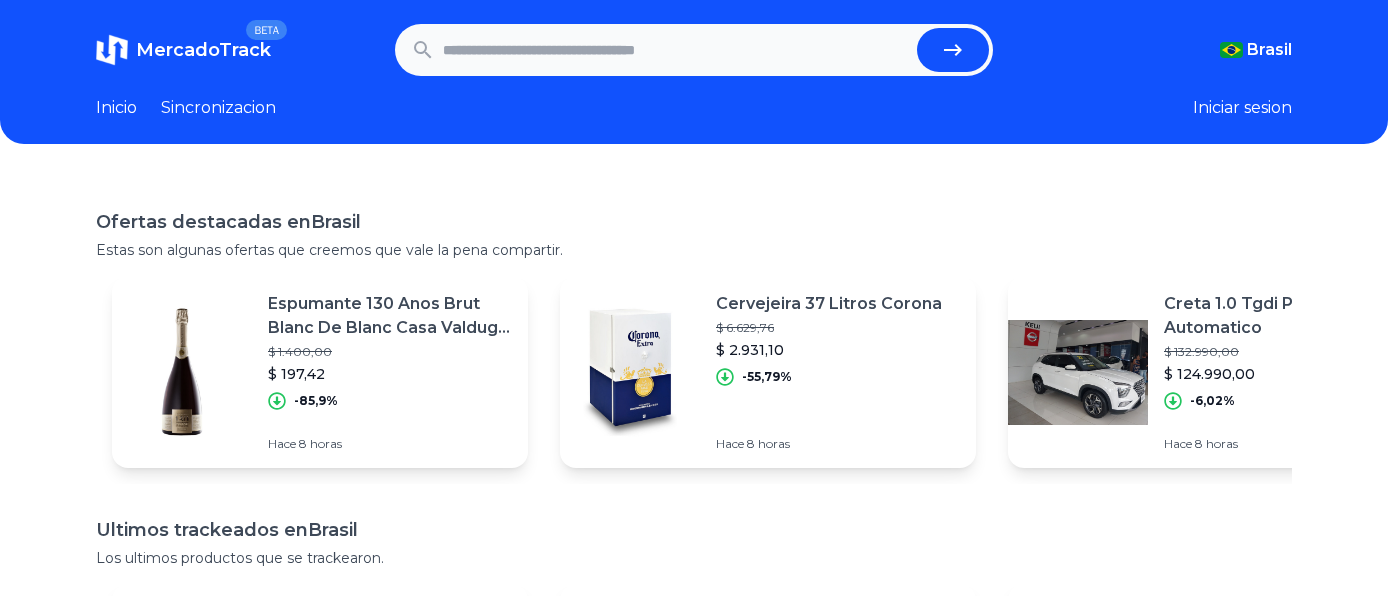 click on "Iniciar sesion" at bounding box center (1242, 108) 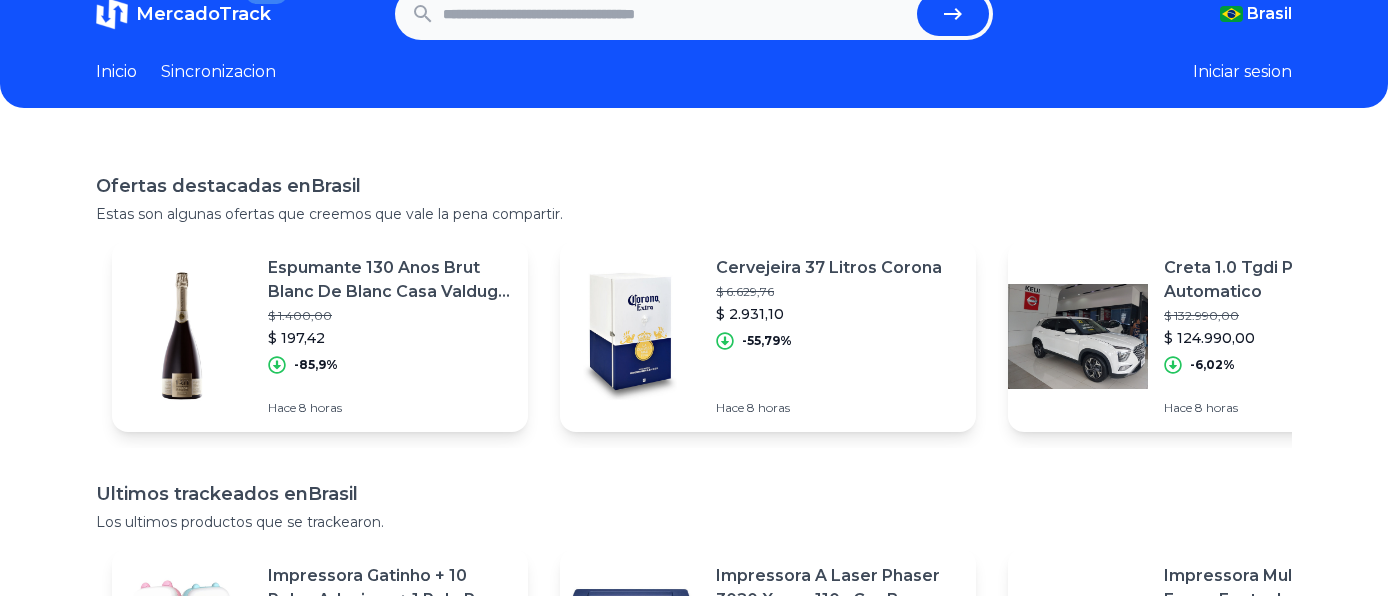 scroll, scrollTop: 0, scrollLeft: 0, axis: both 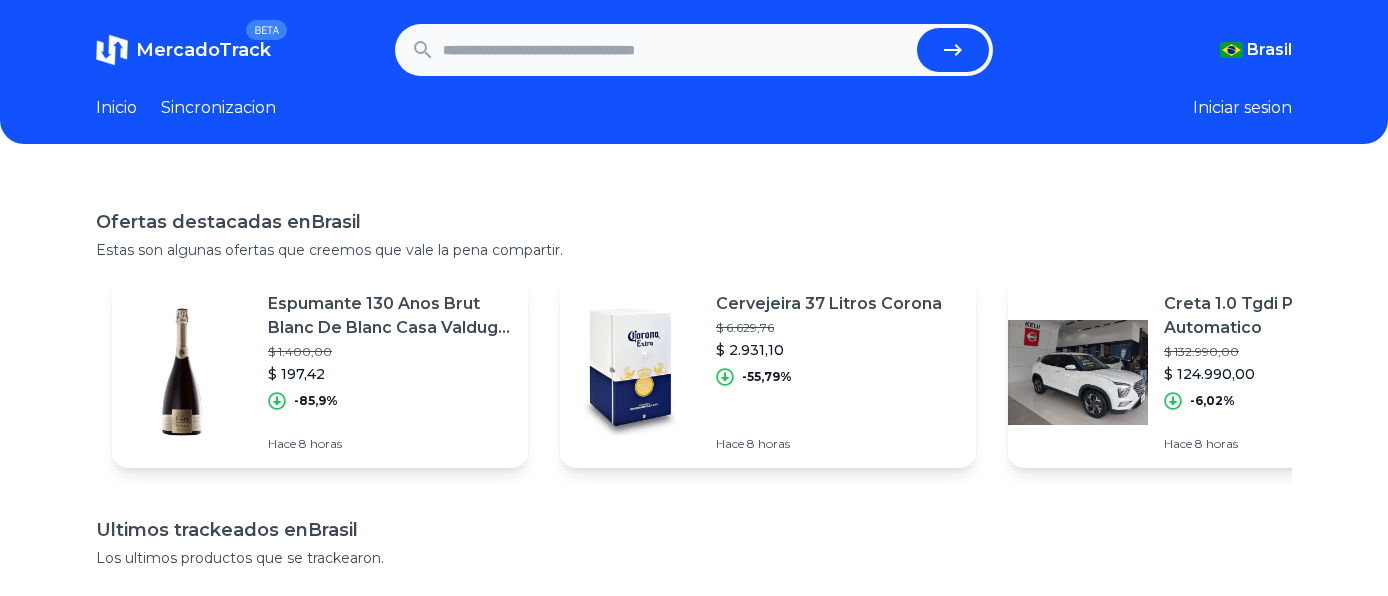 click on "Ofertas destacadas en [COUNTRY]" at bounding box center (694, 222) 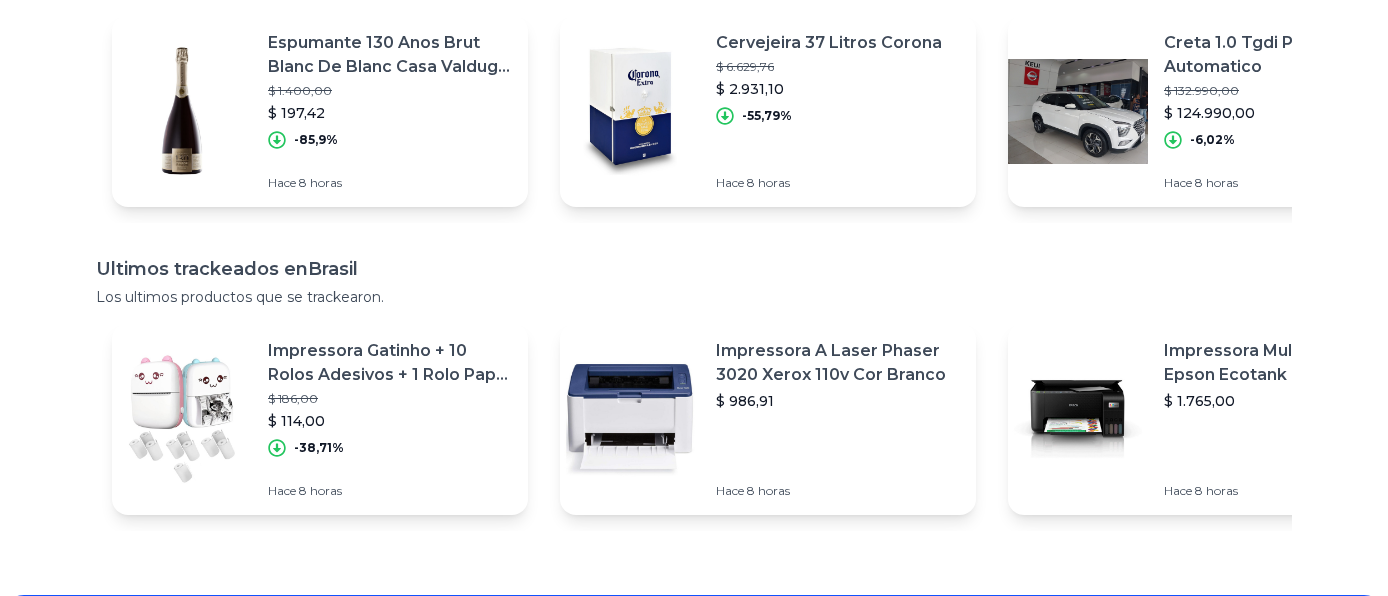 scroll, scrollTop: 0, scrollLeft: 0, axis: both 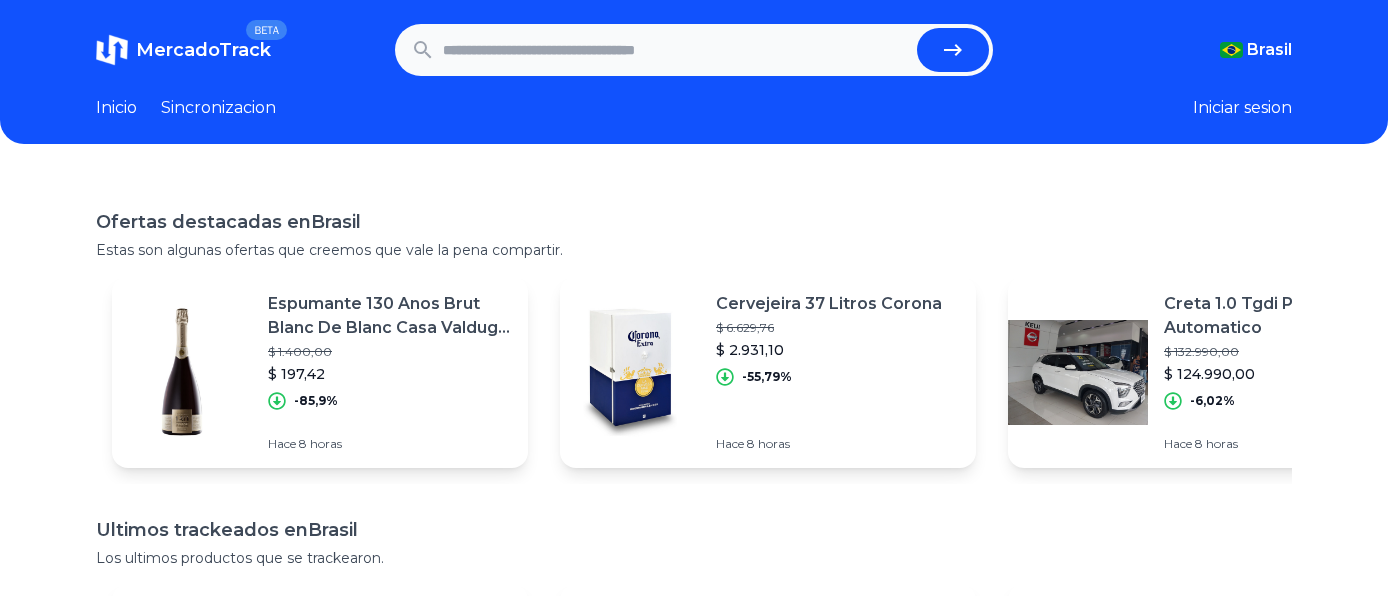 click on "Inicio" at bounding box center (116, 108) 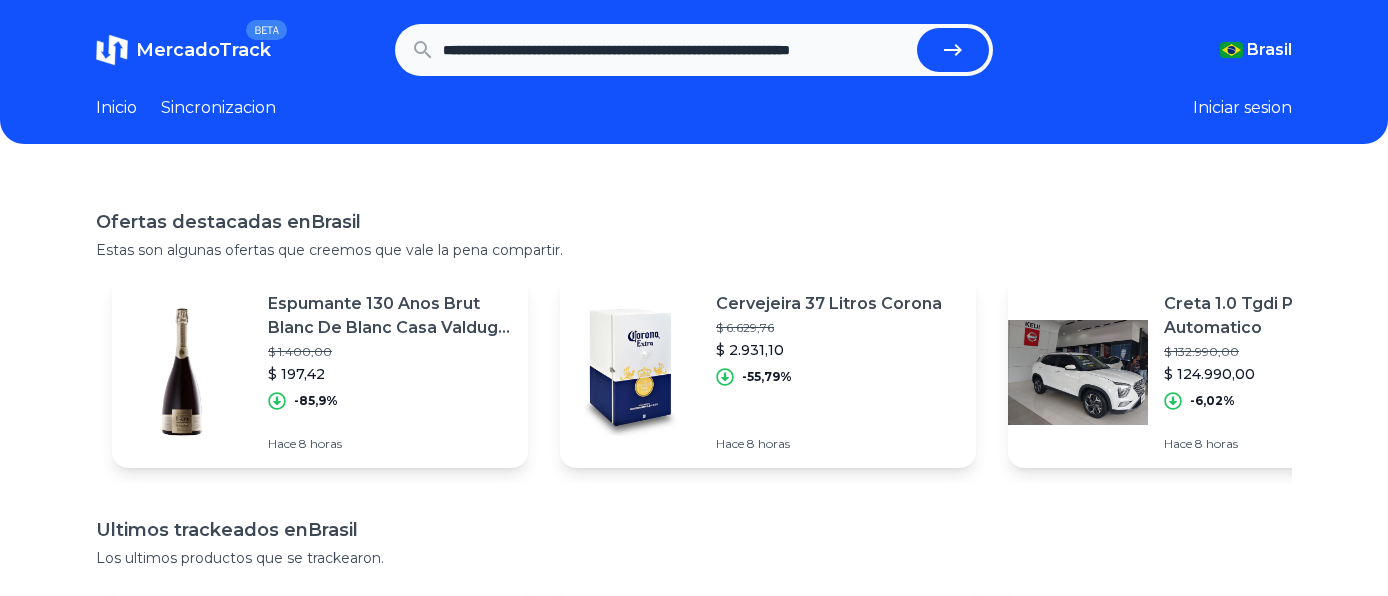 scroll, scrollTop: 0, scrollLeft: 65, axis: horizontal 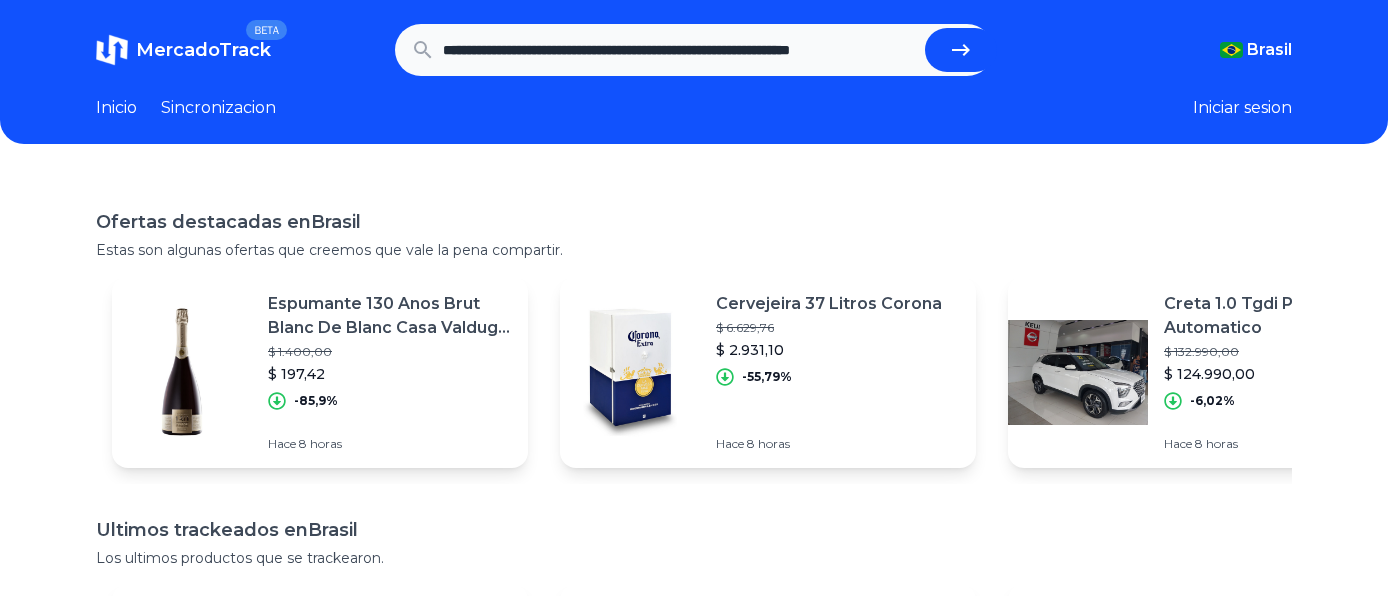 type on "**********" 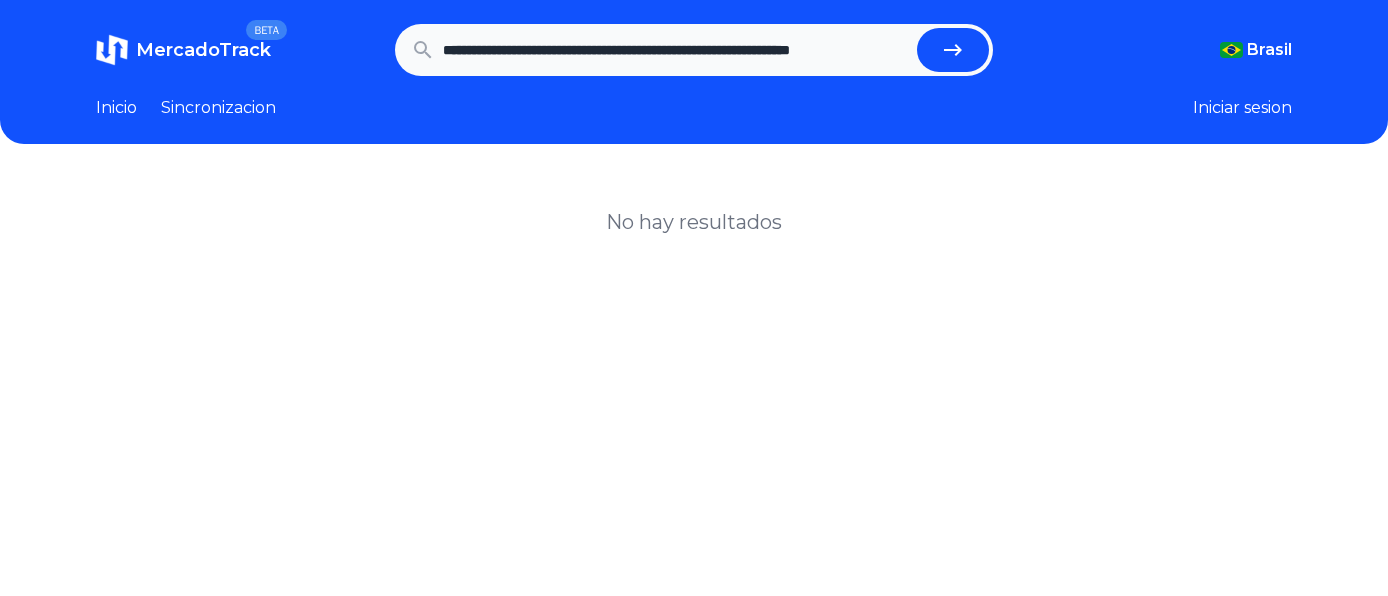 scroll, scrollTop: 0, scrollLeft: 0, axis: both 